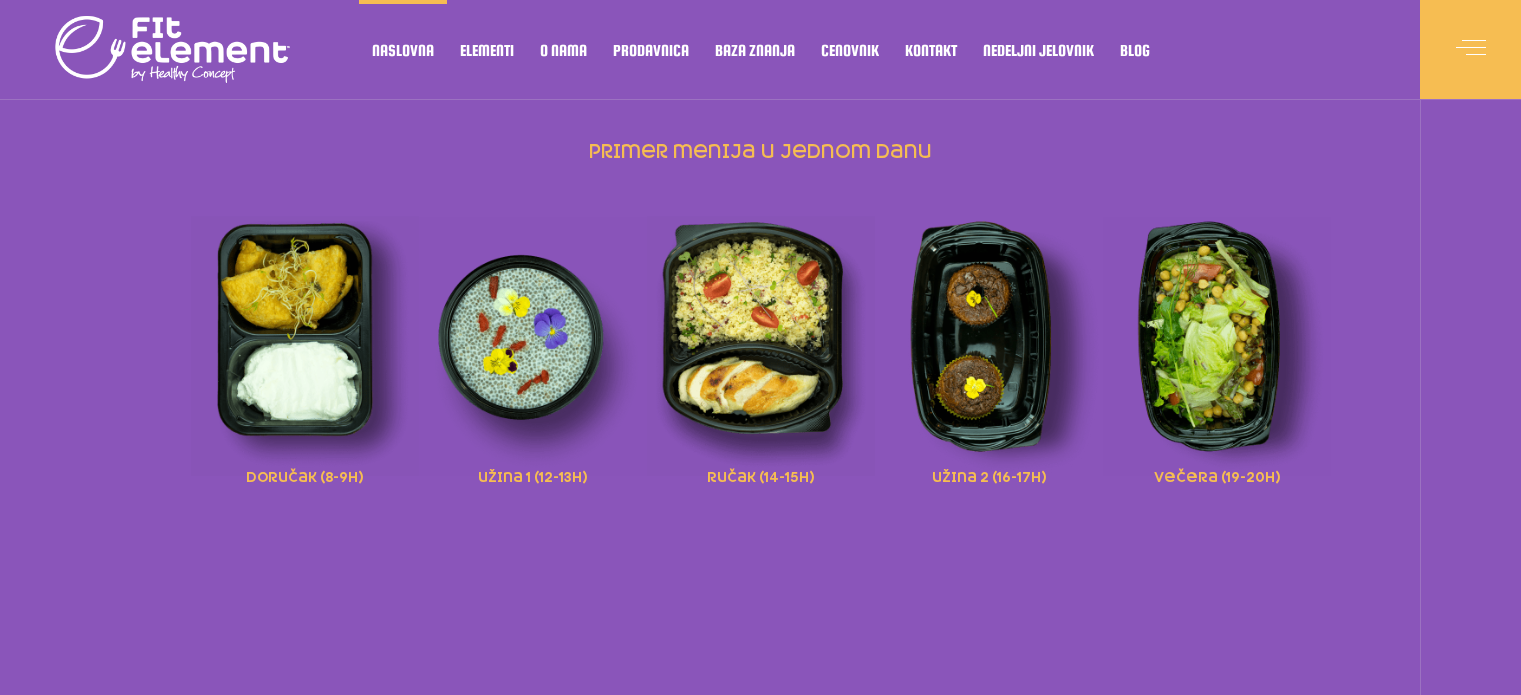 scroll, scrollTop: 0, scrollLeft: 0, axis: both 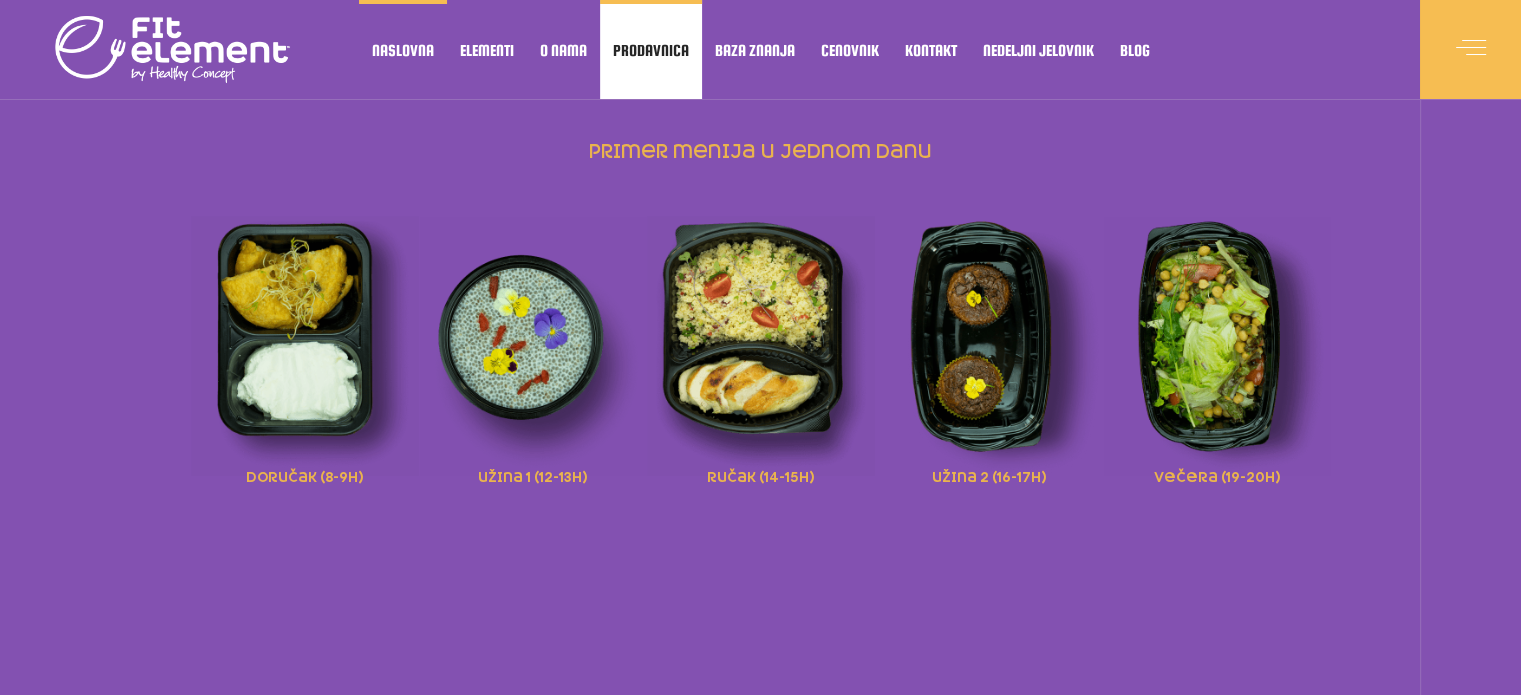 click on "Prodavnica" at bounding box center (651, 50) 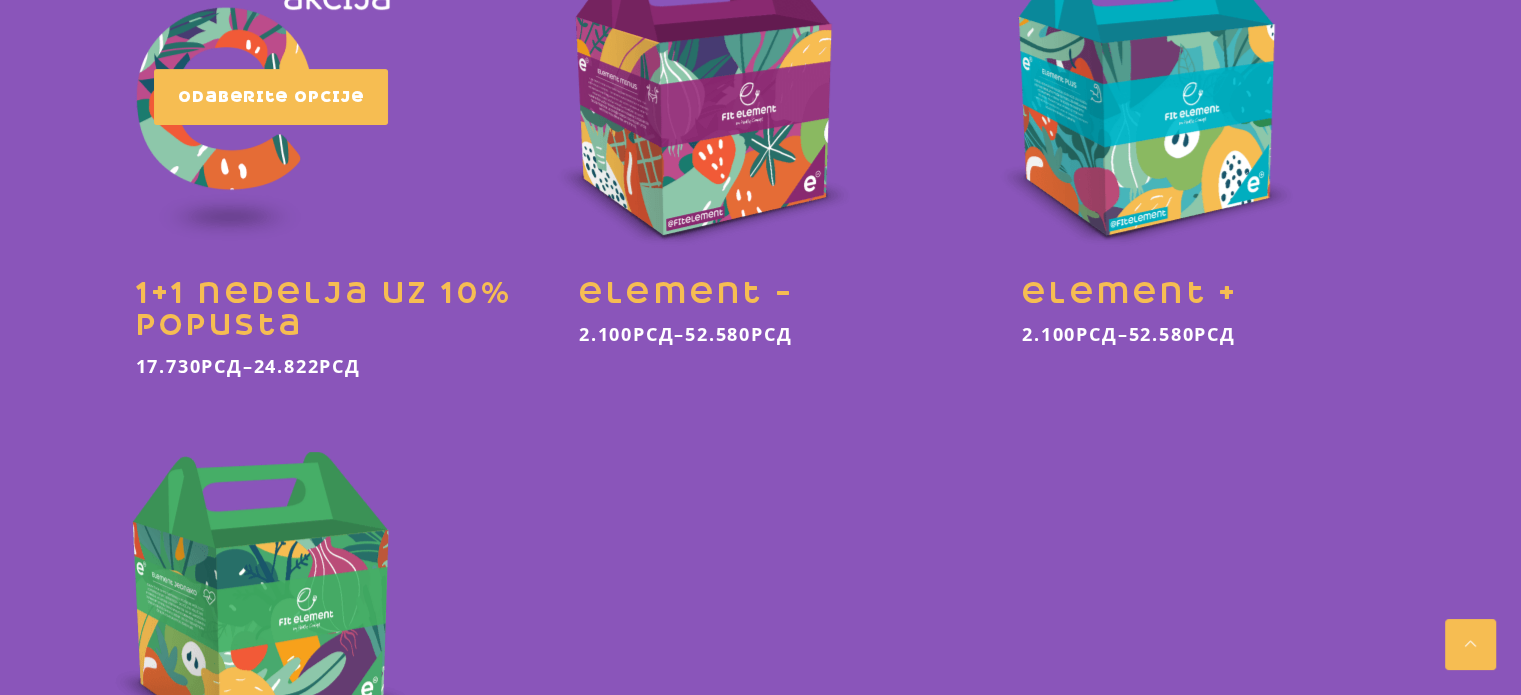 scroll, scrollTop: 900, scrollLeft: 0, axis: vertical 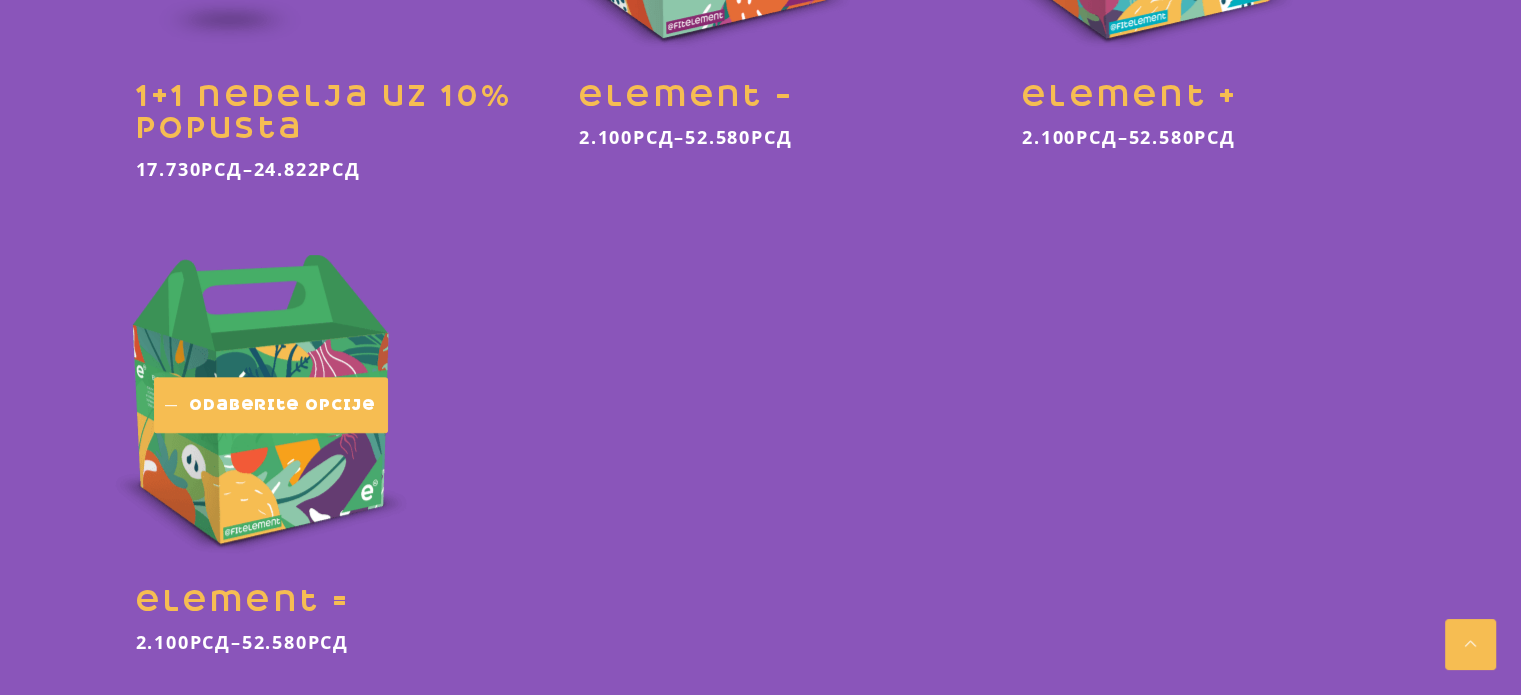 click on "Odaberite opcije" at bounding box center (271, 405) 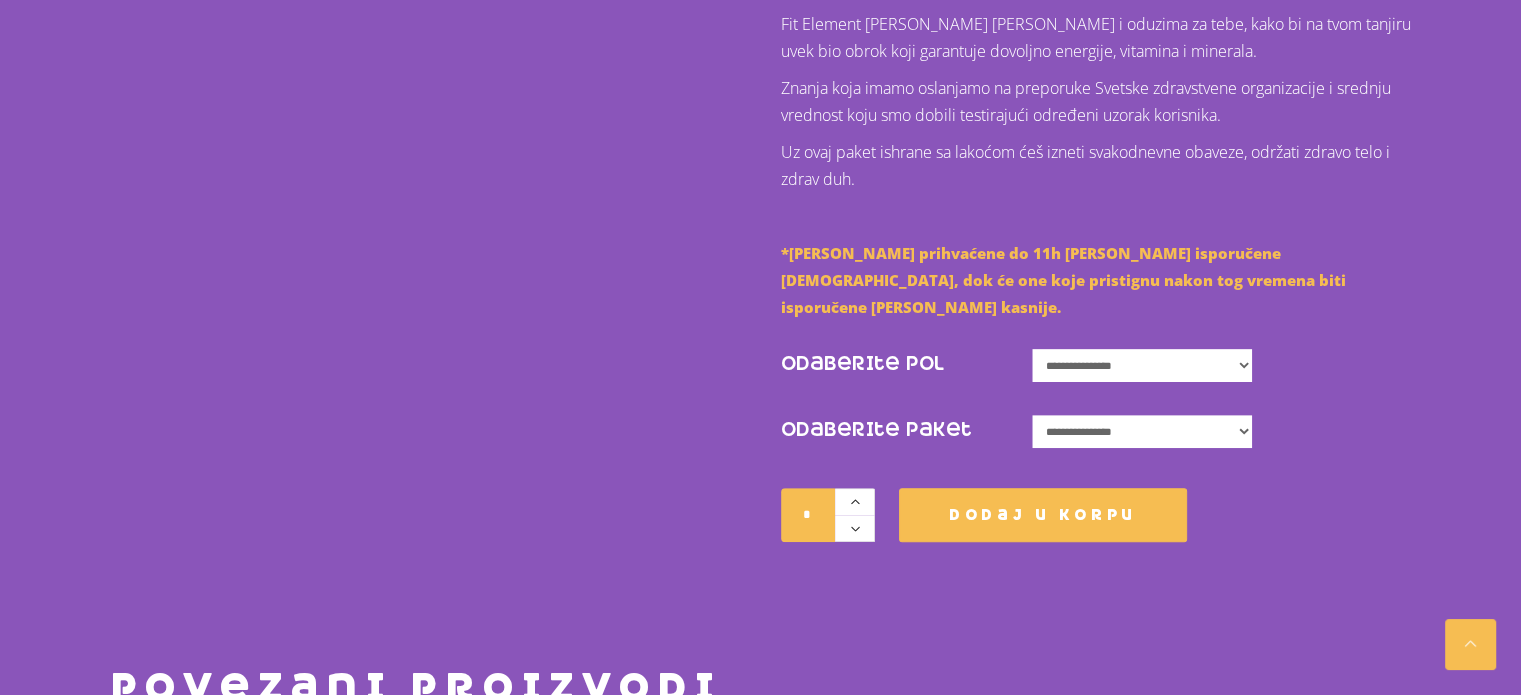 scroll, scrollTop: 900, scrollLeft: 0, axis: vertical 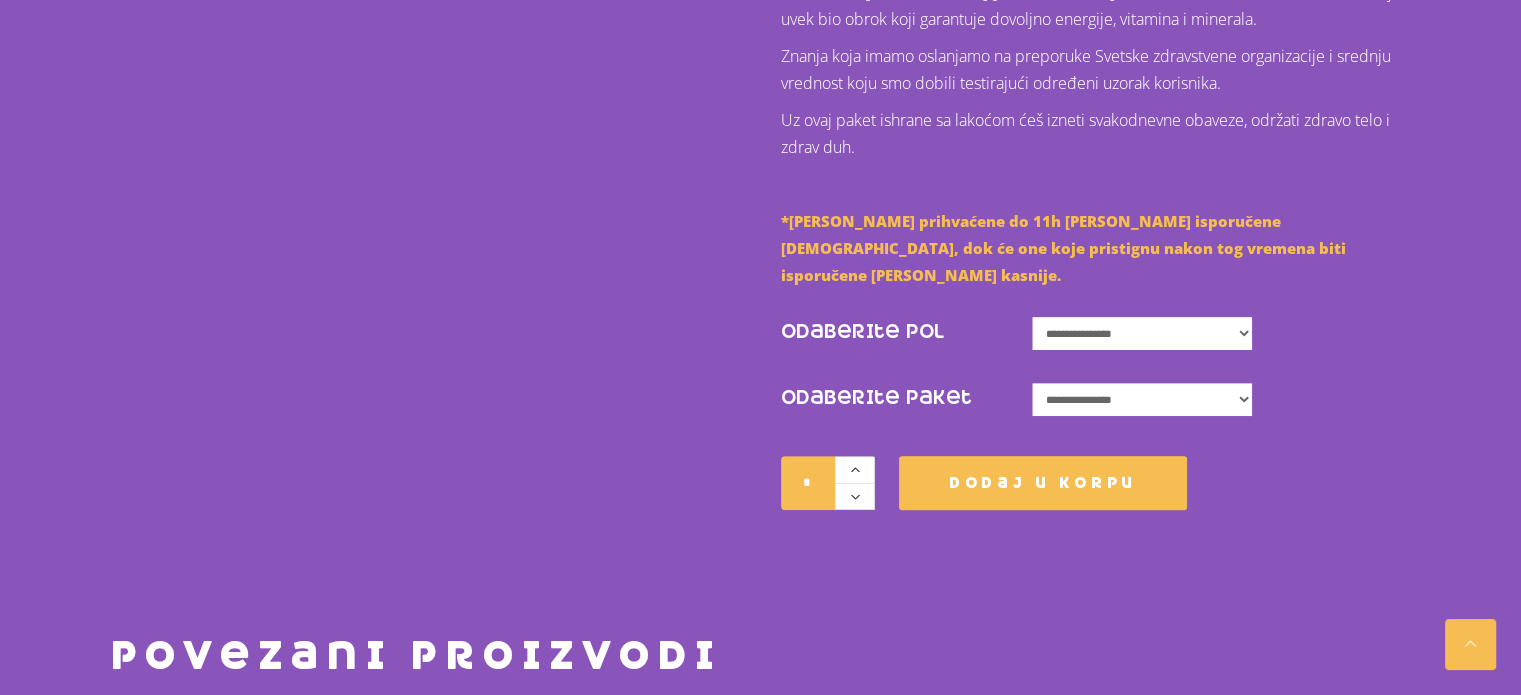 click on "**********" 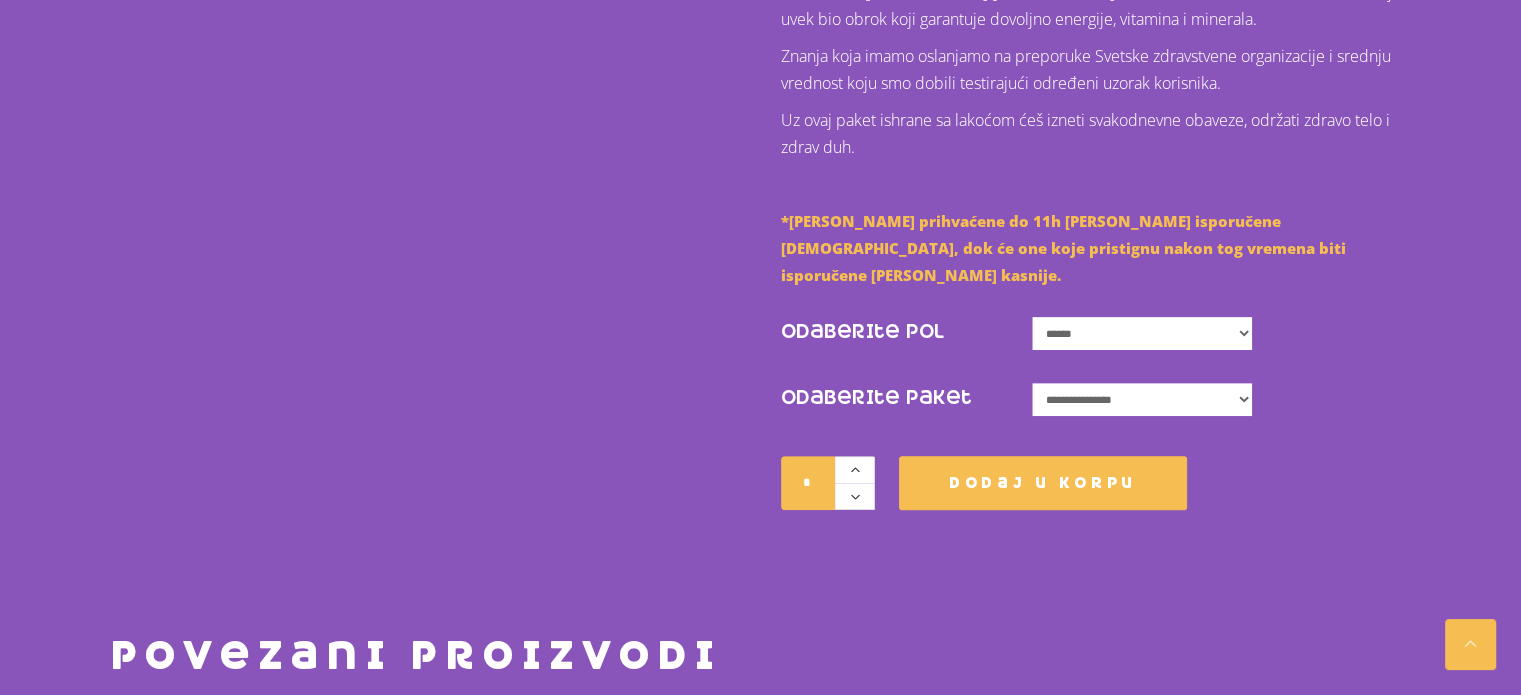click on "**********" 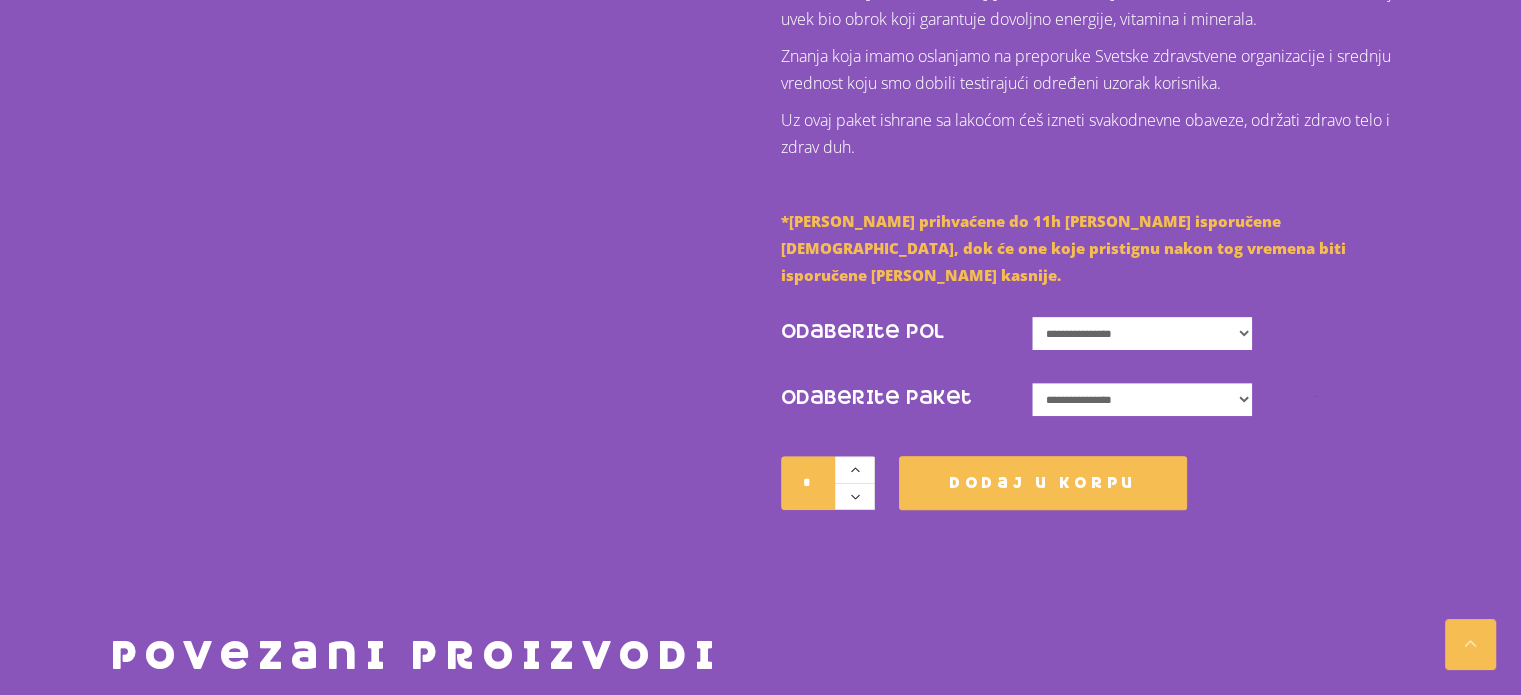 click on "**********" 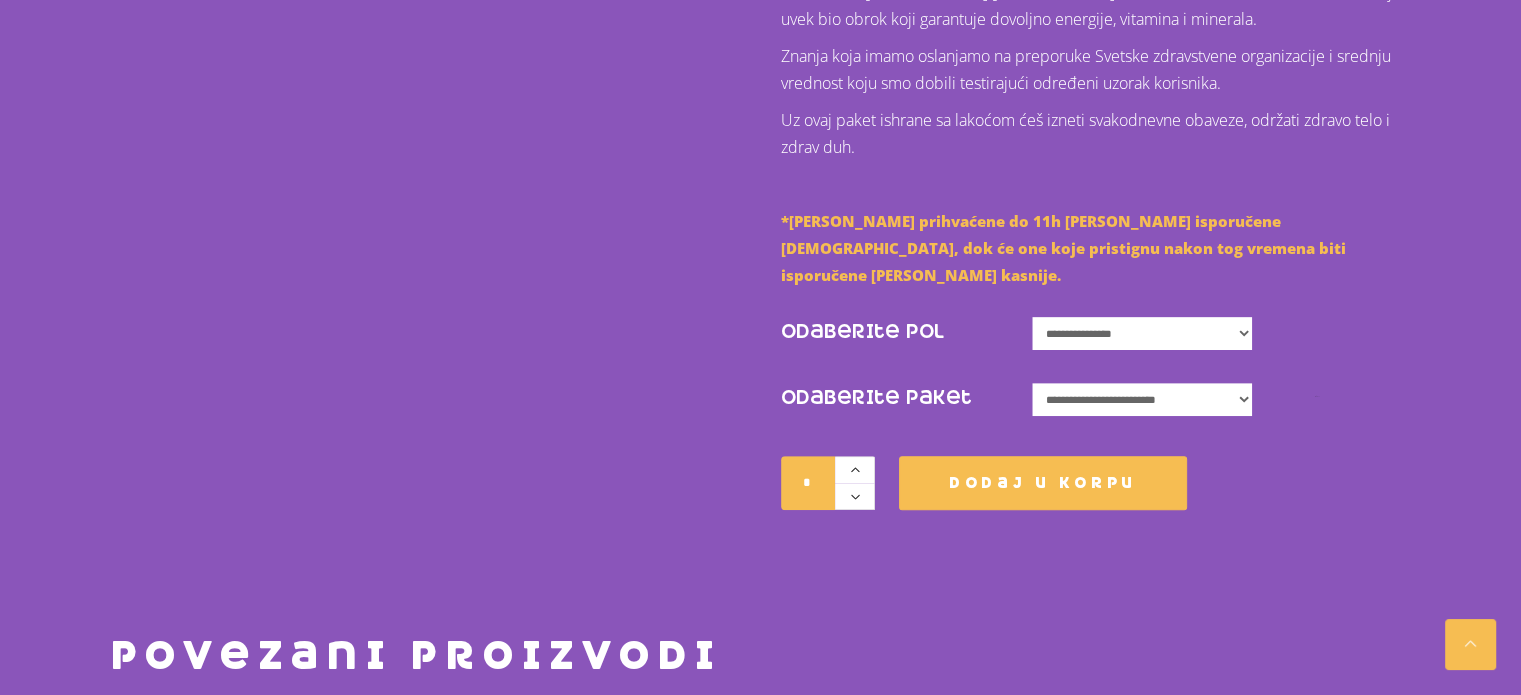 click on "**********" 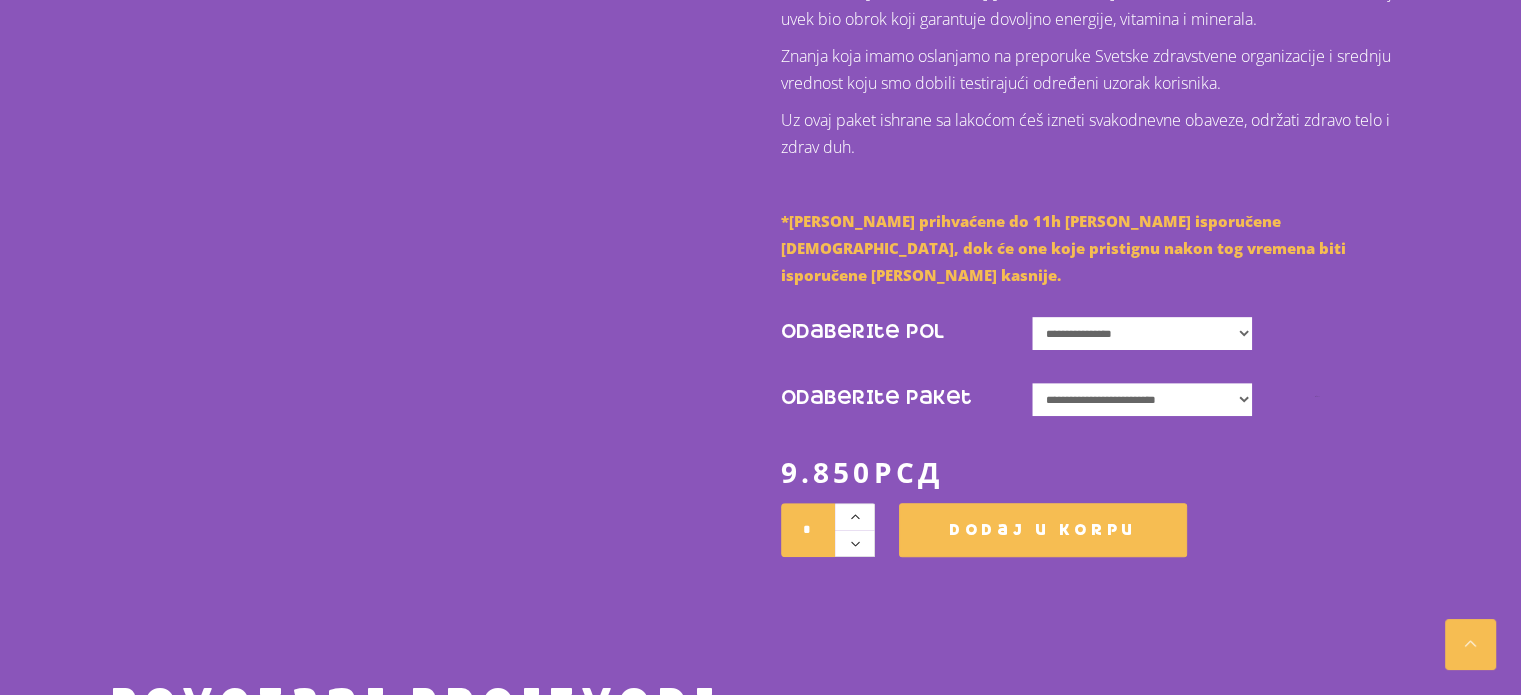 click on "**********" 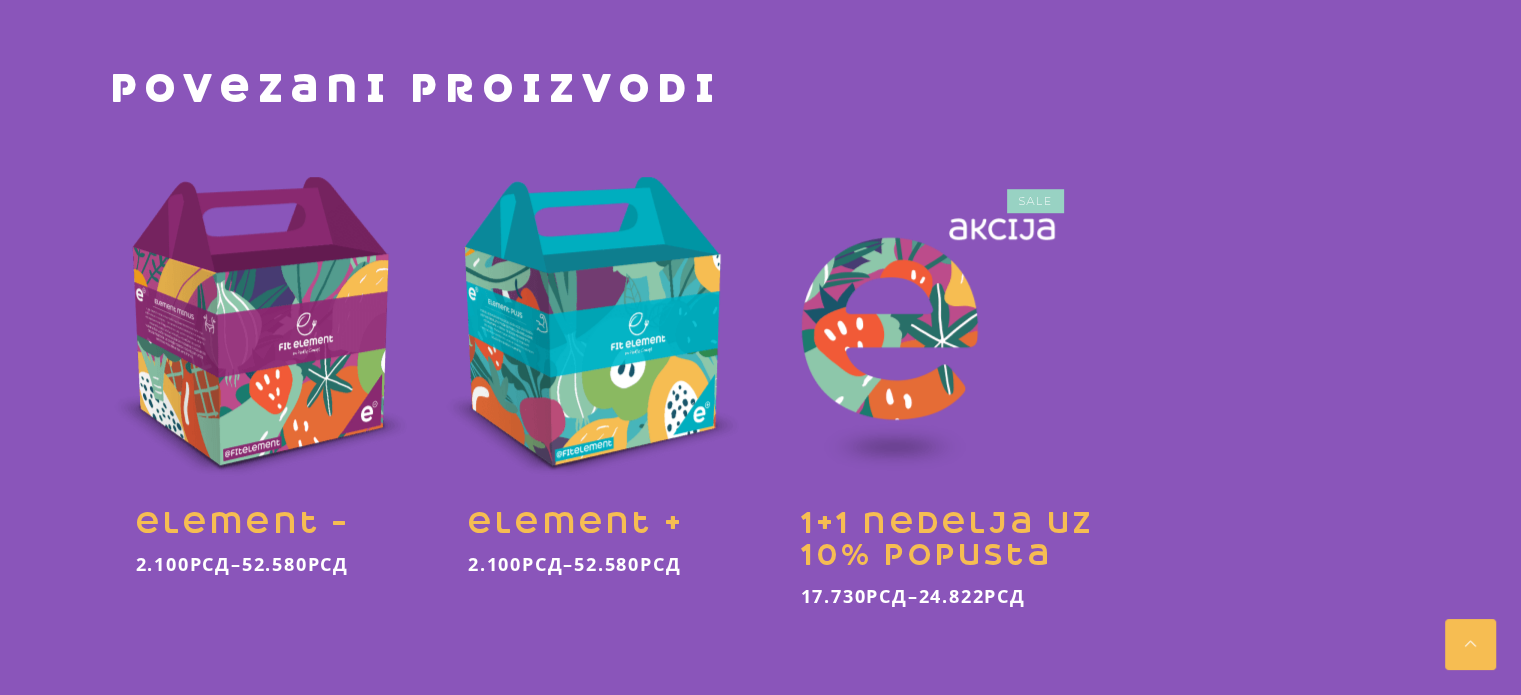 scroll, scrollTop: 1500, scrollLeft: 0, axis: vertical 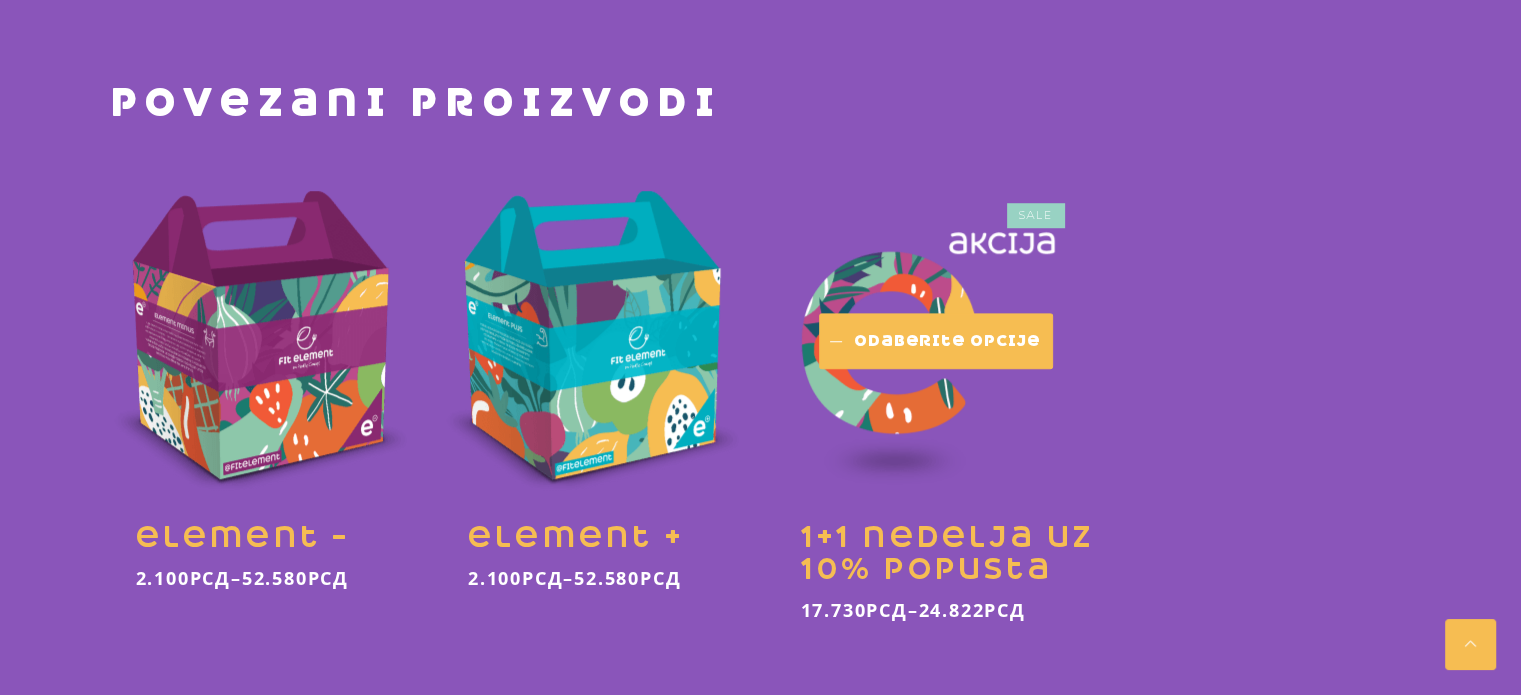 click on "Odaberite opcije" at bounding box center [936, 341] 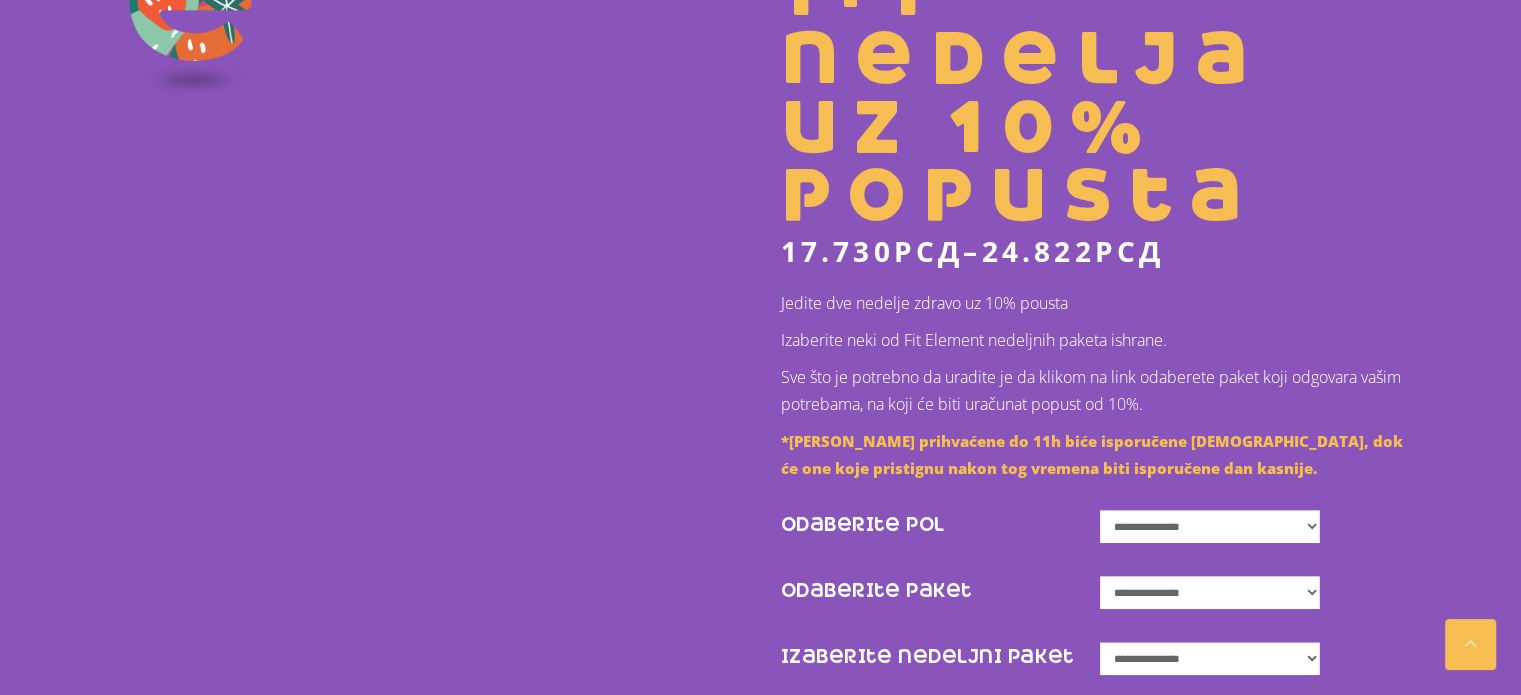 scroll, scrollTop: 800, scrollLeft: 0, axis: vertical 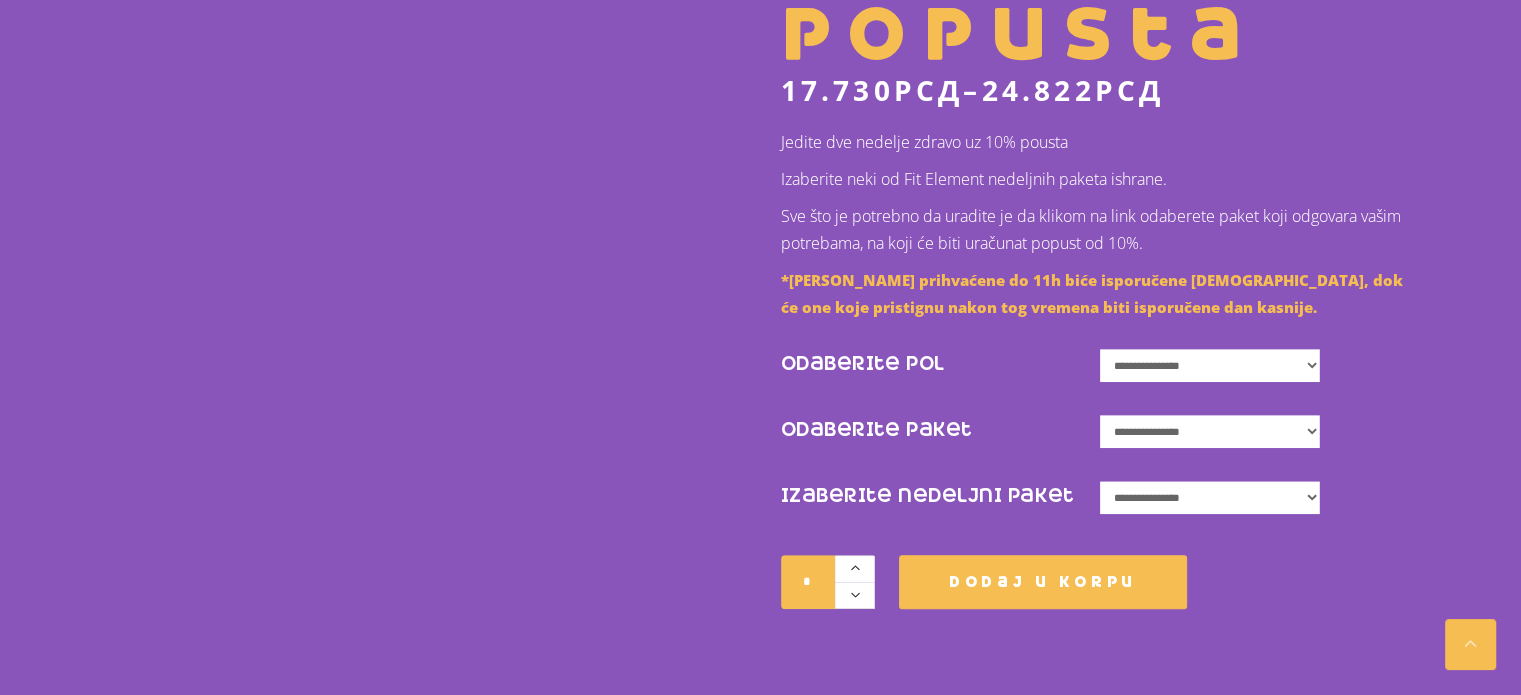 click on "**********" 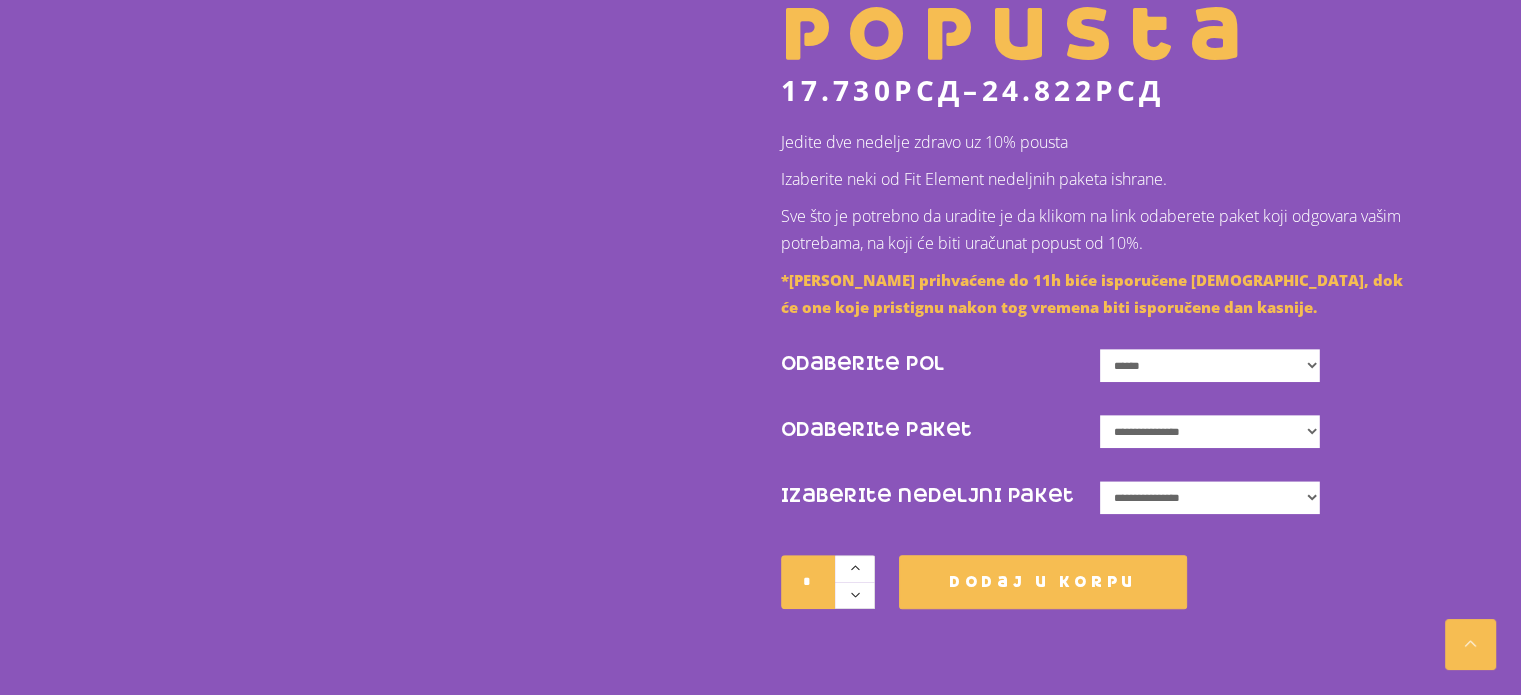 click on "**********" 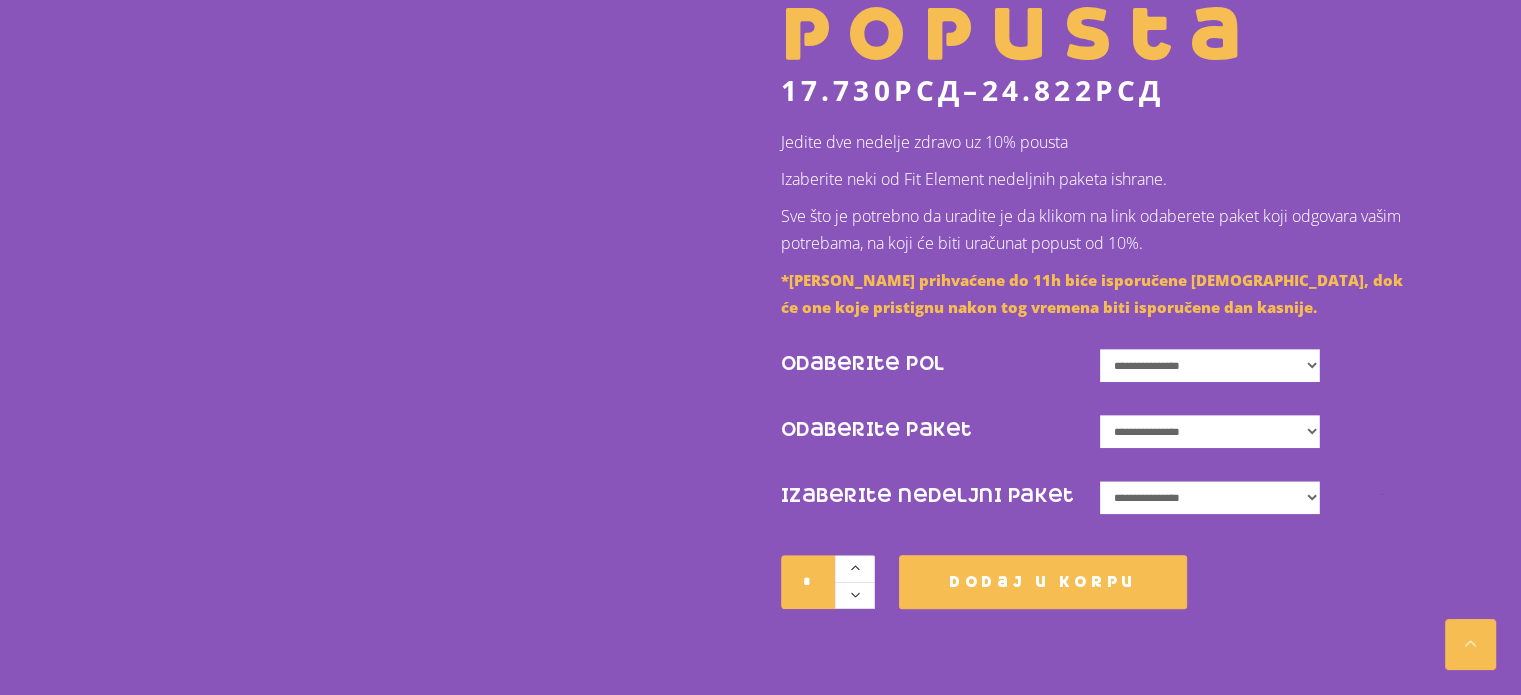click on "**********" 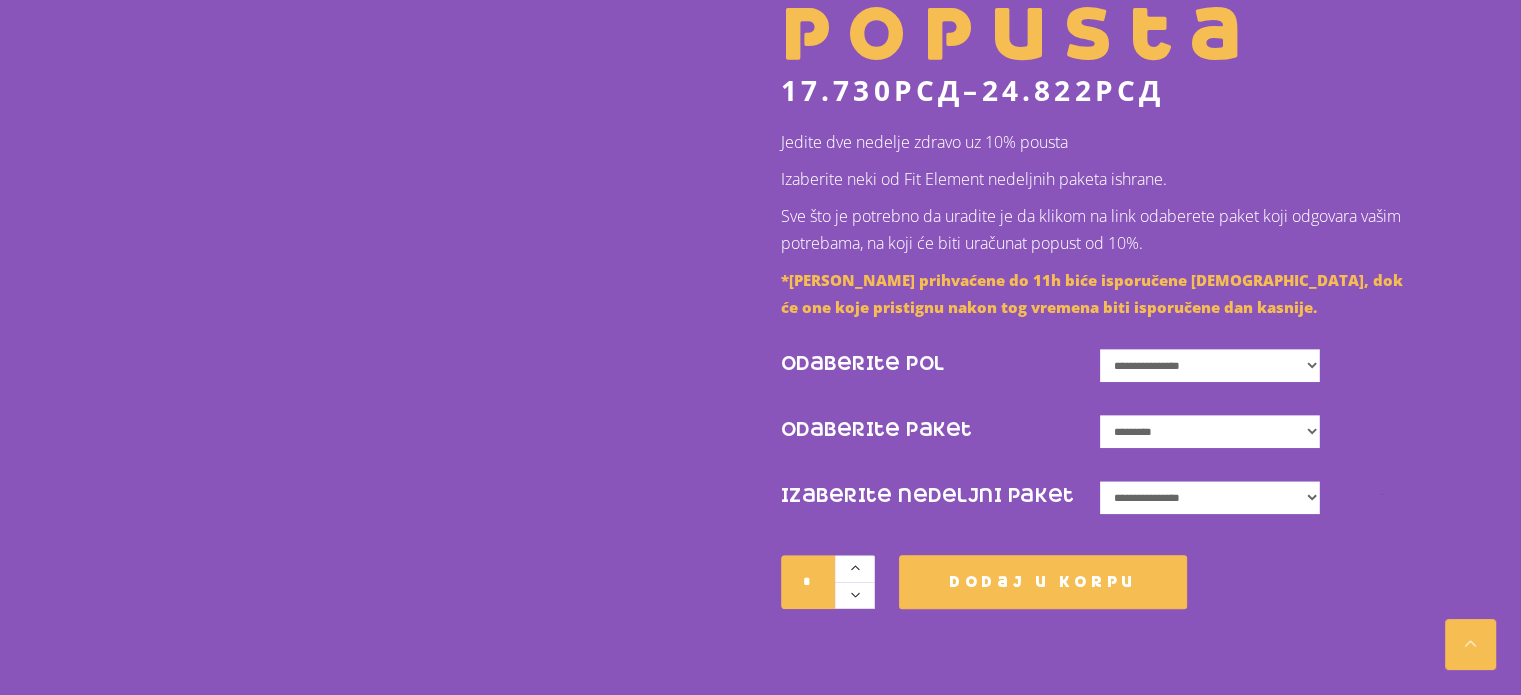 click on "**********" 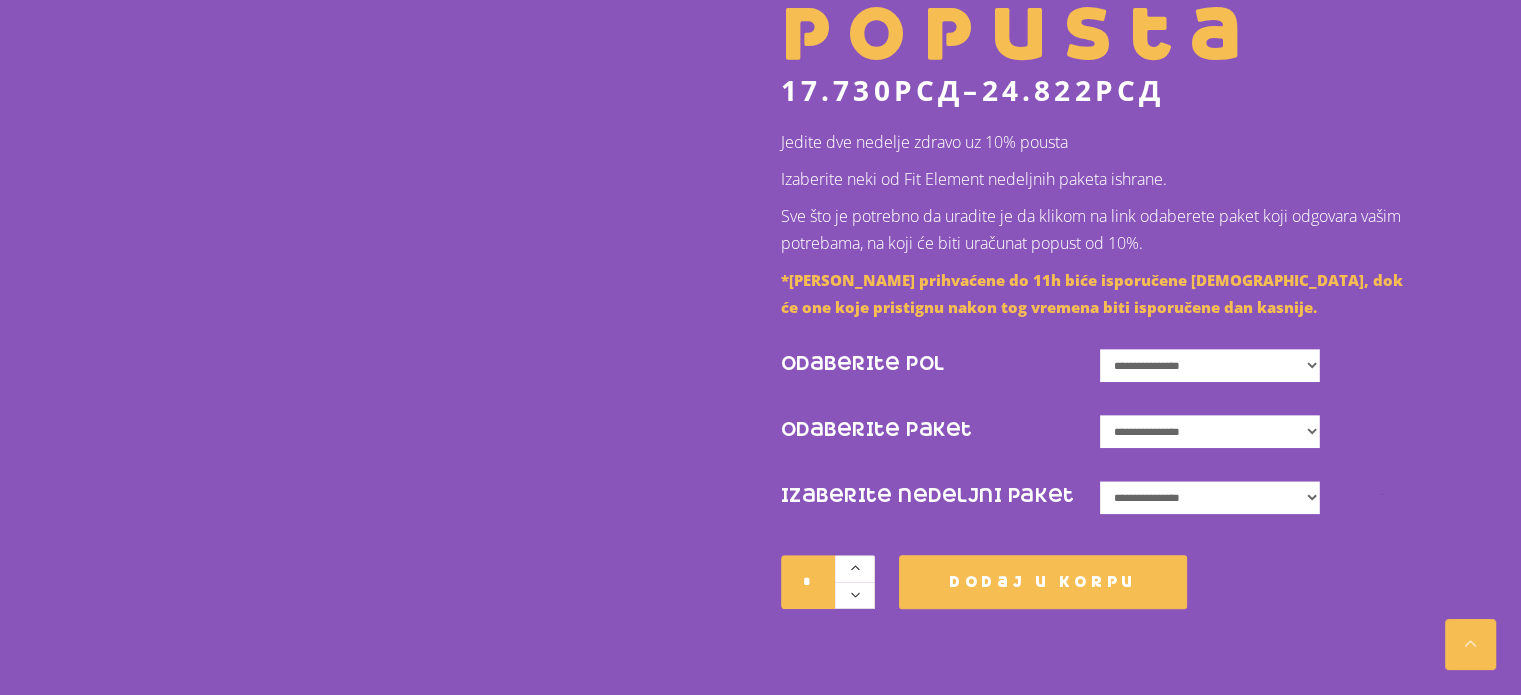 click on "**********" 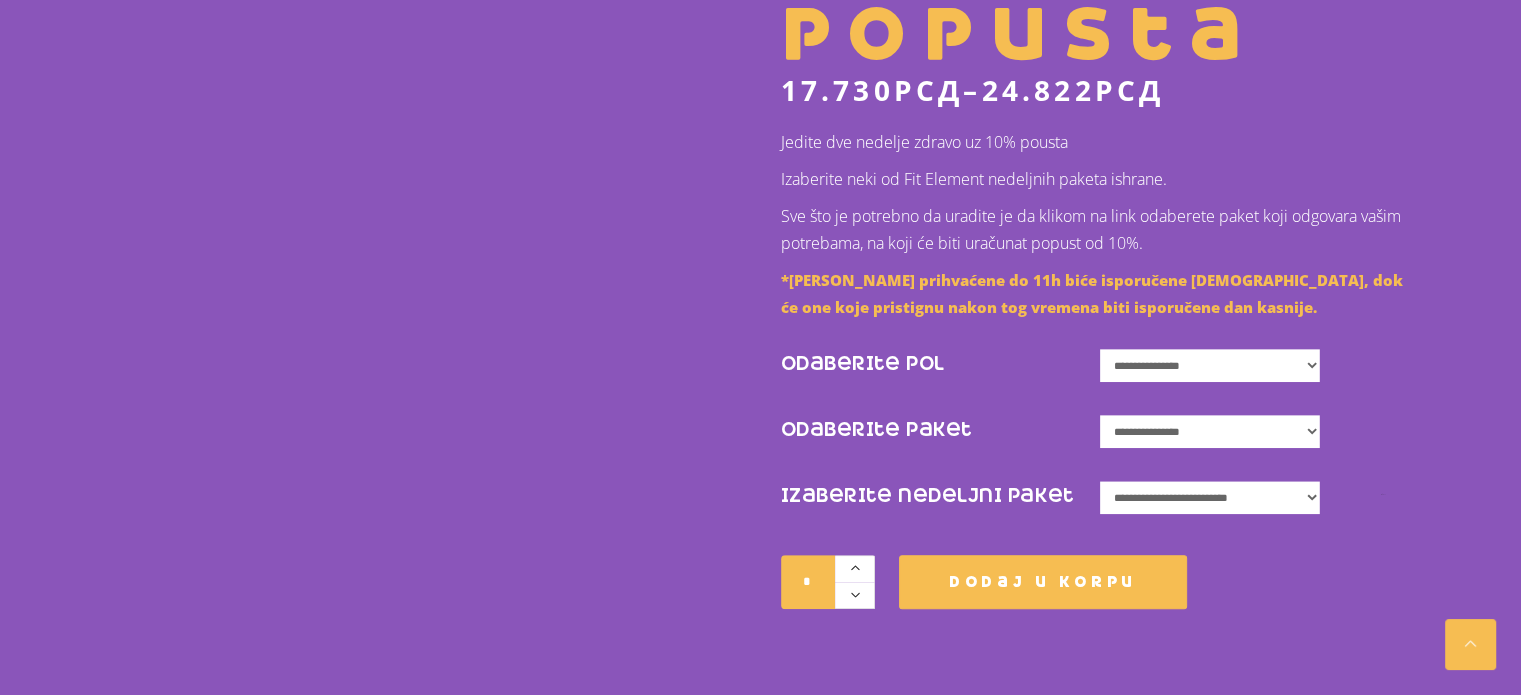 click on "**********" 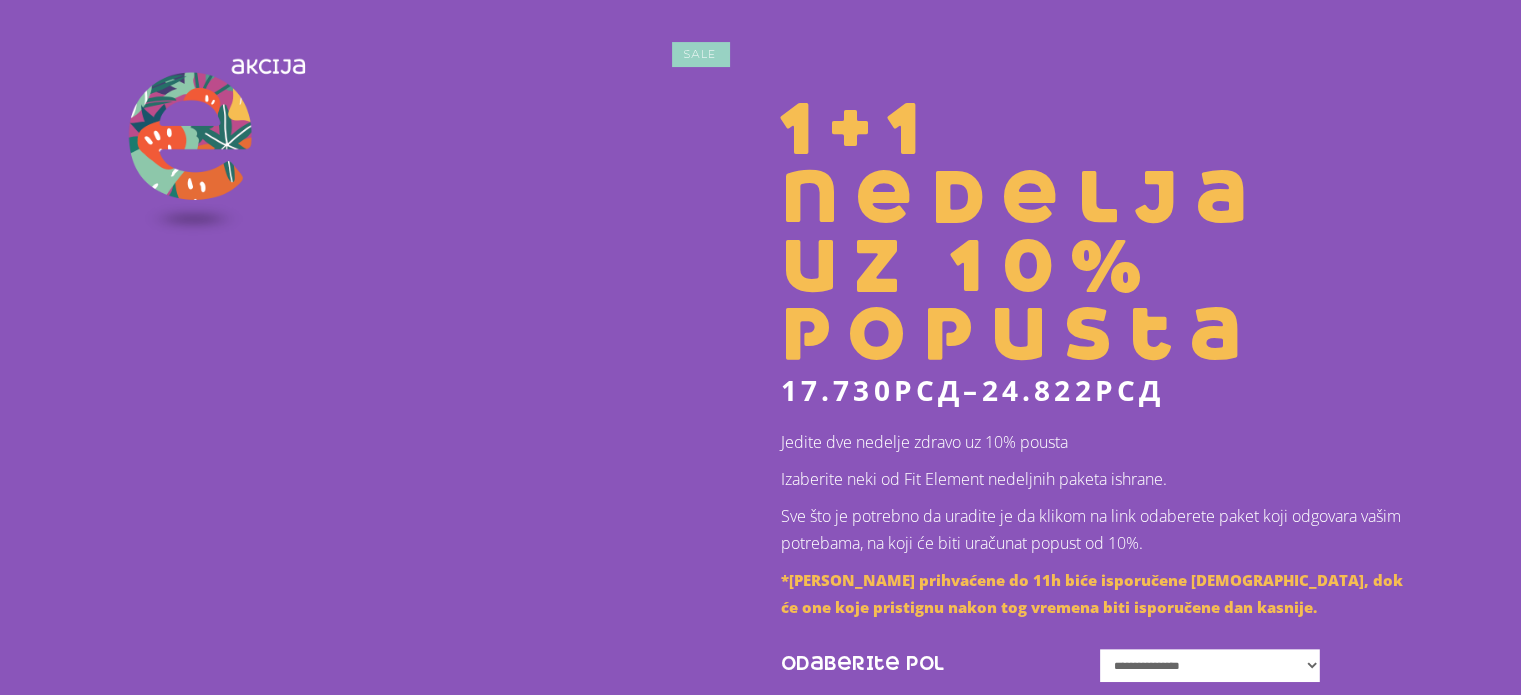 scroll, scrollTop: 0, scrollLeft: 0, axis: both 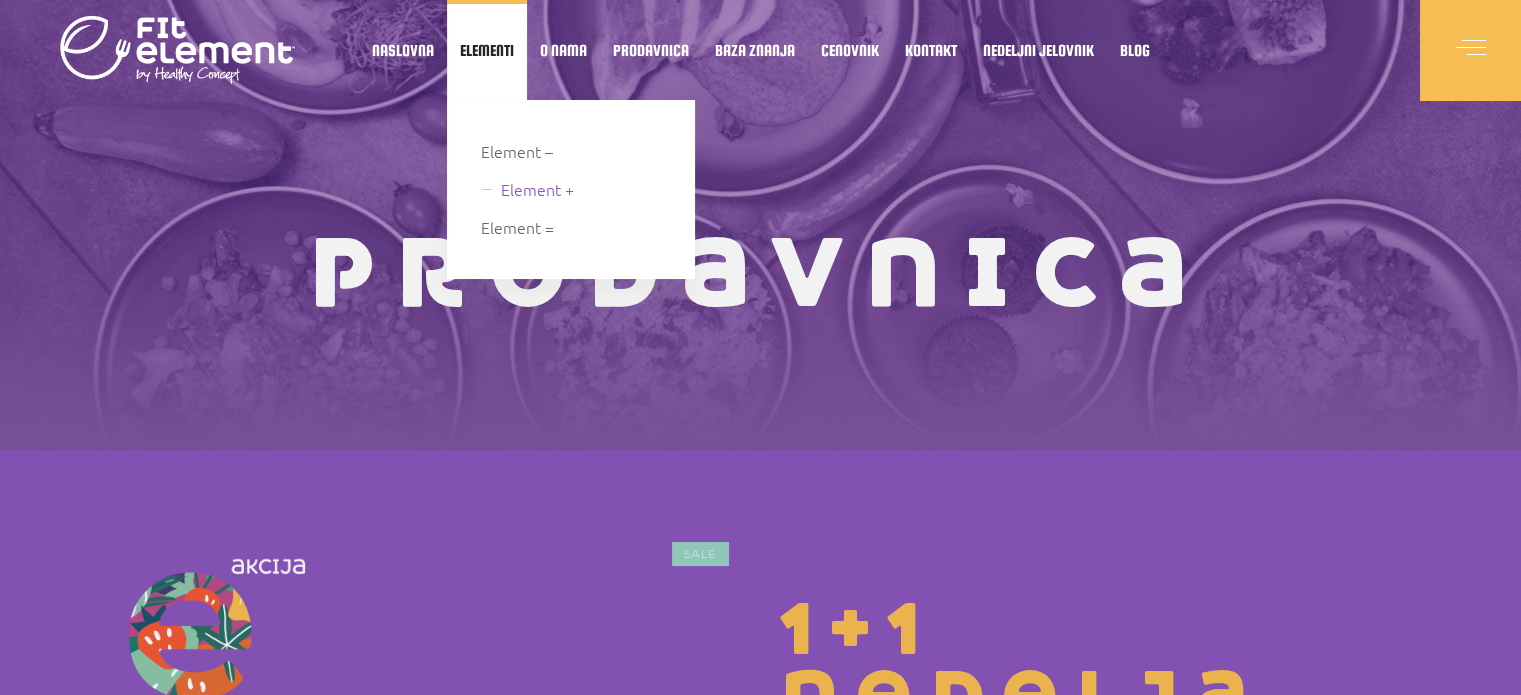 click on "Element +" at bounding box center (537, 189) 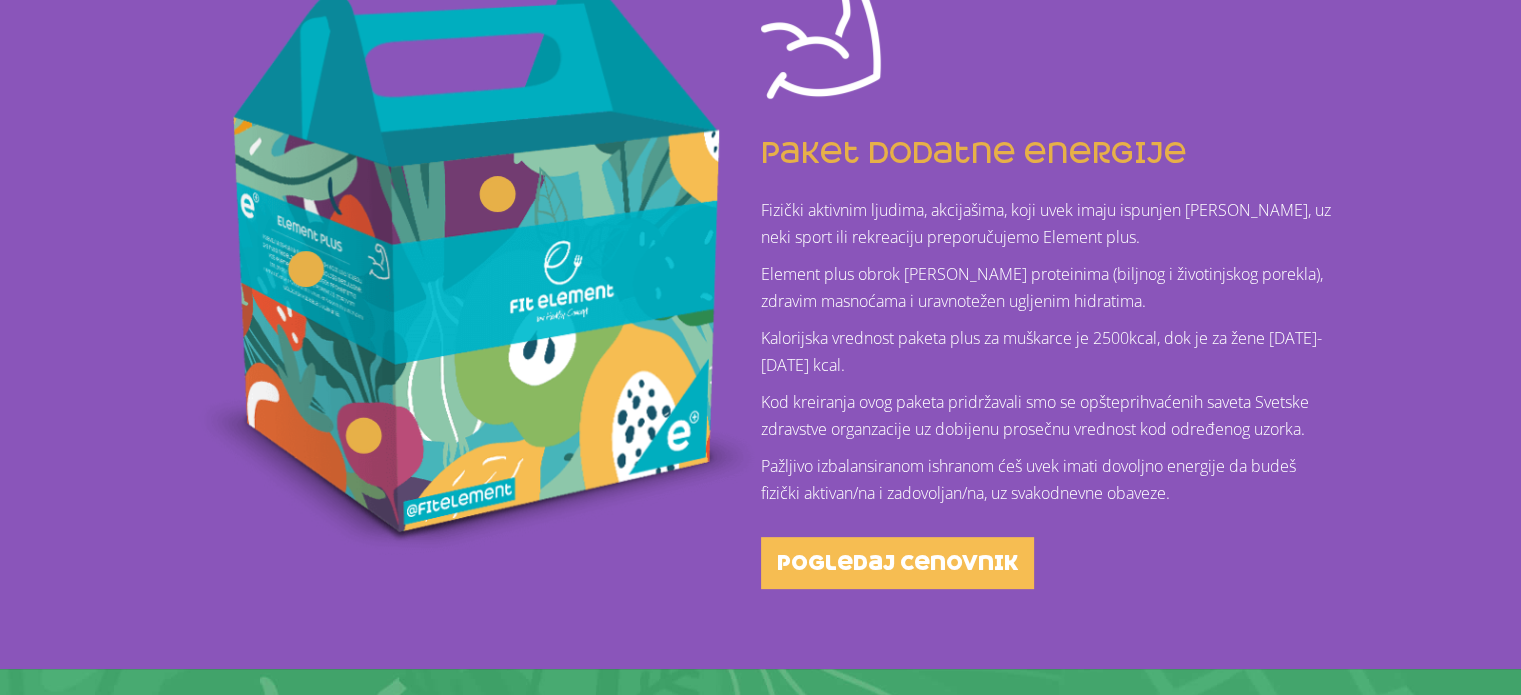 scroll, scrollTop: 0, scrollLeft: 0, axis: both 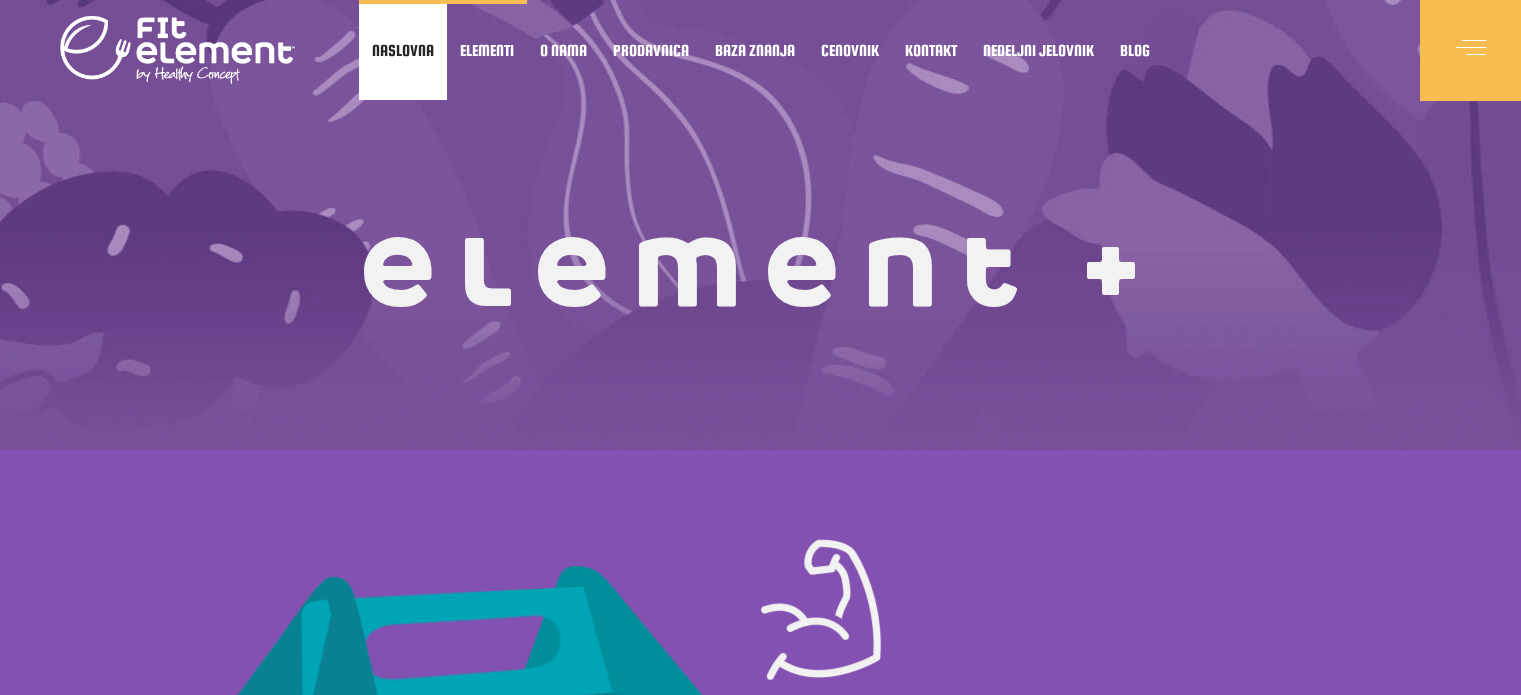 click on "Naslovna" at bounding box center [403, 50] 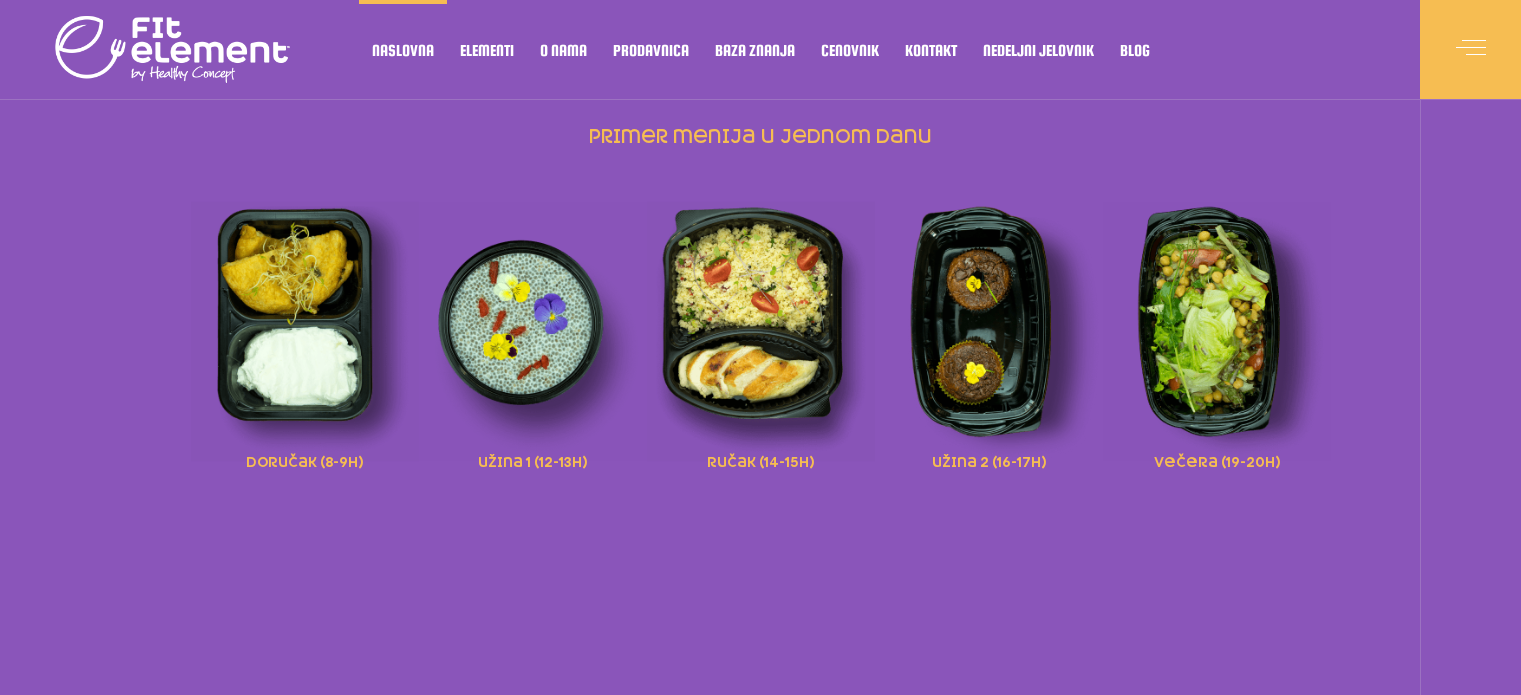 scroll, scrollTop: 0, scrollLeft: 0, axis: both 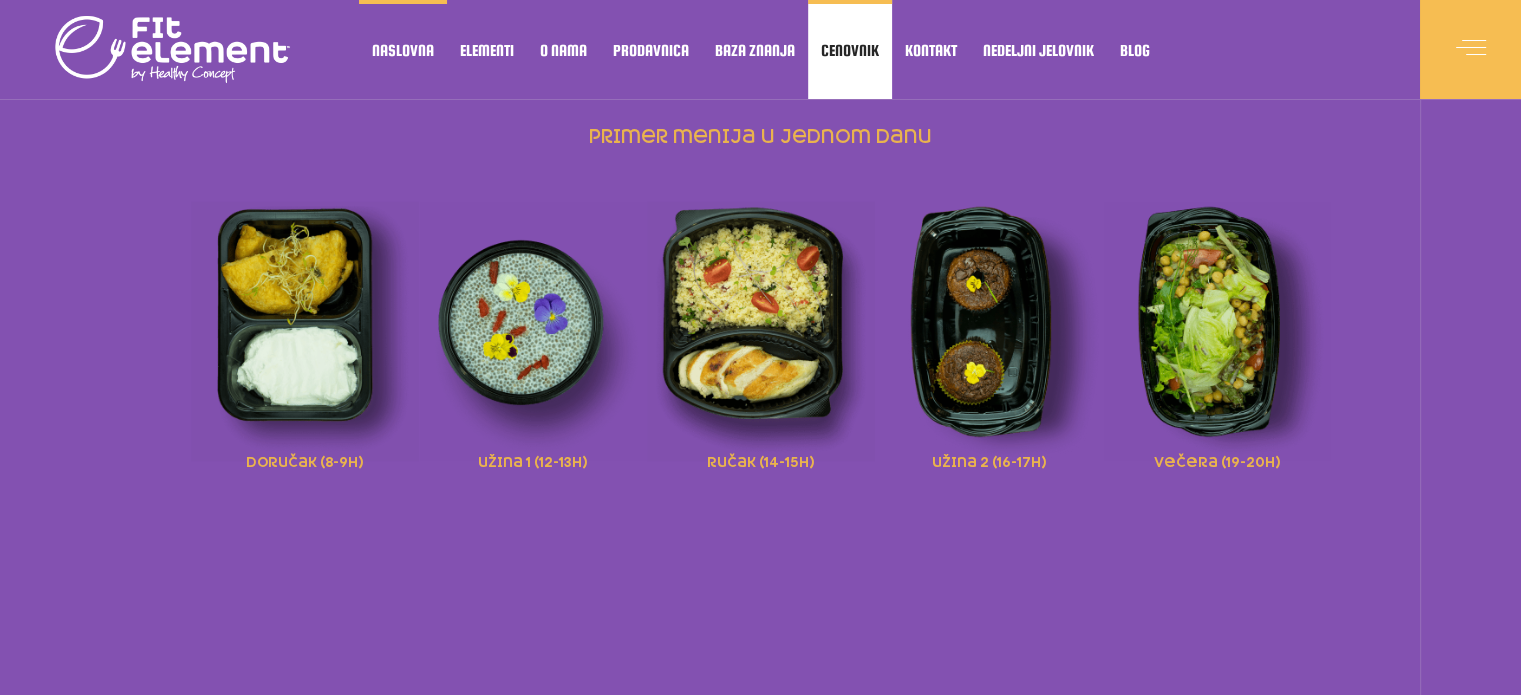click on "Cenovnik" at bounding box center (850, 49) 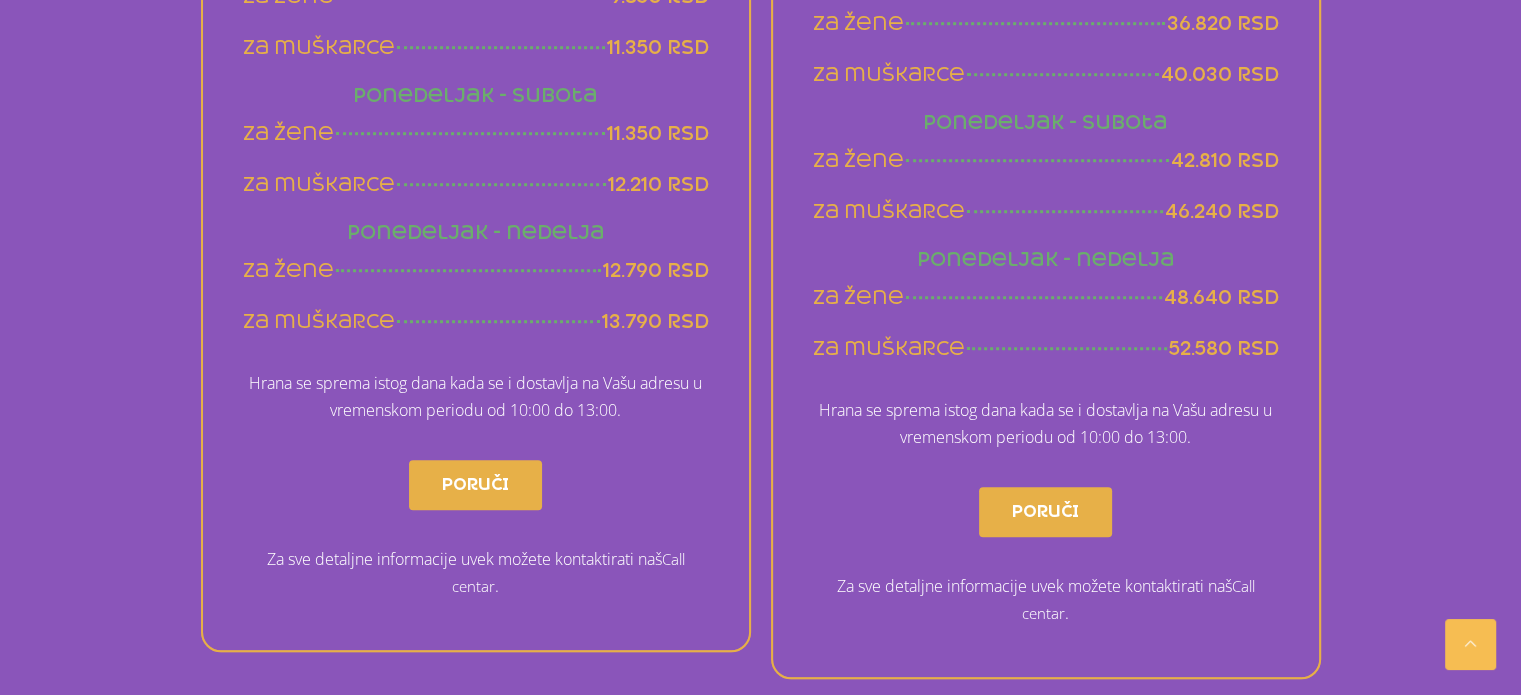 scroll, scrollTop: 1201, scrollLeft: 0, axis: vertical 